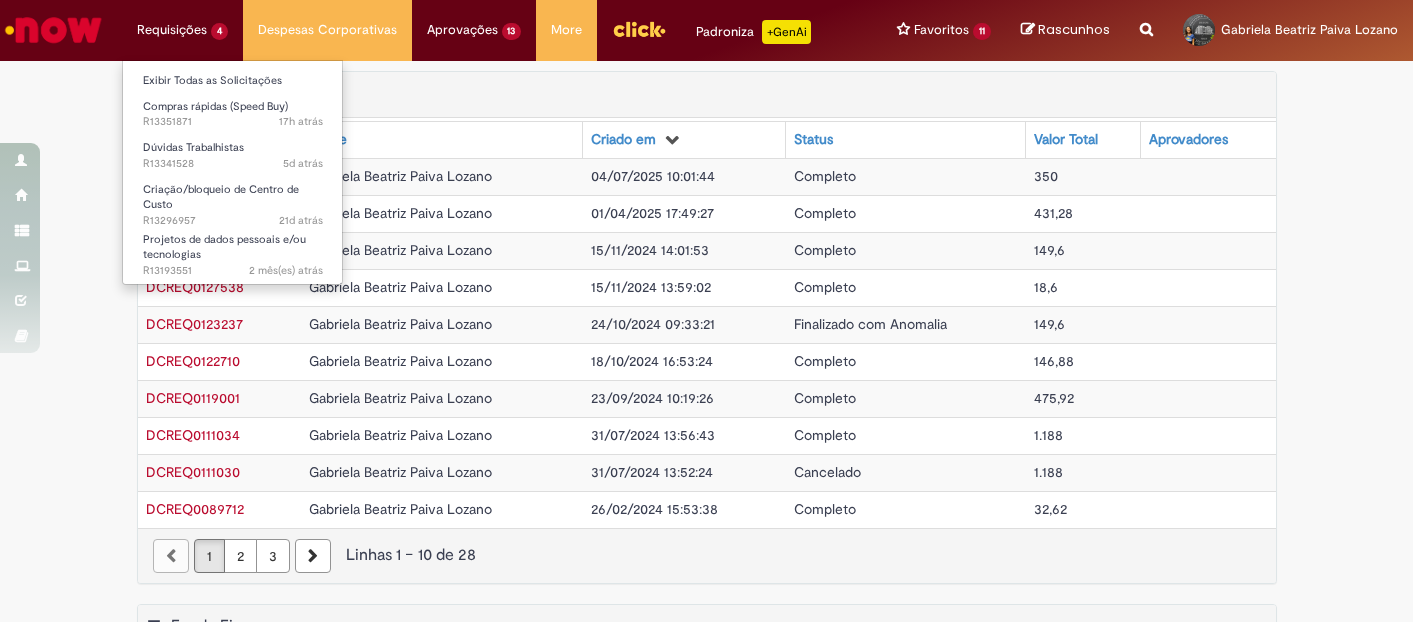 scroll, scrollTop: 0, scrollLeft: 0, axis: both 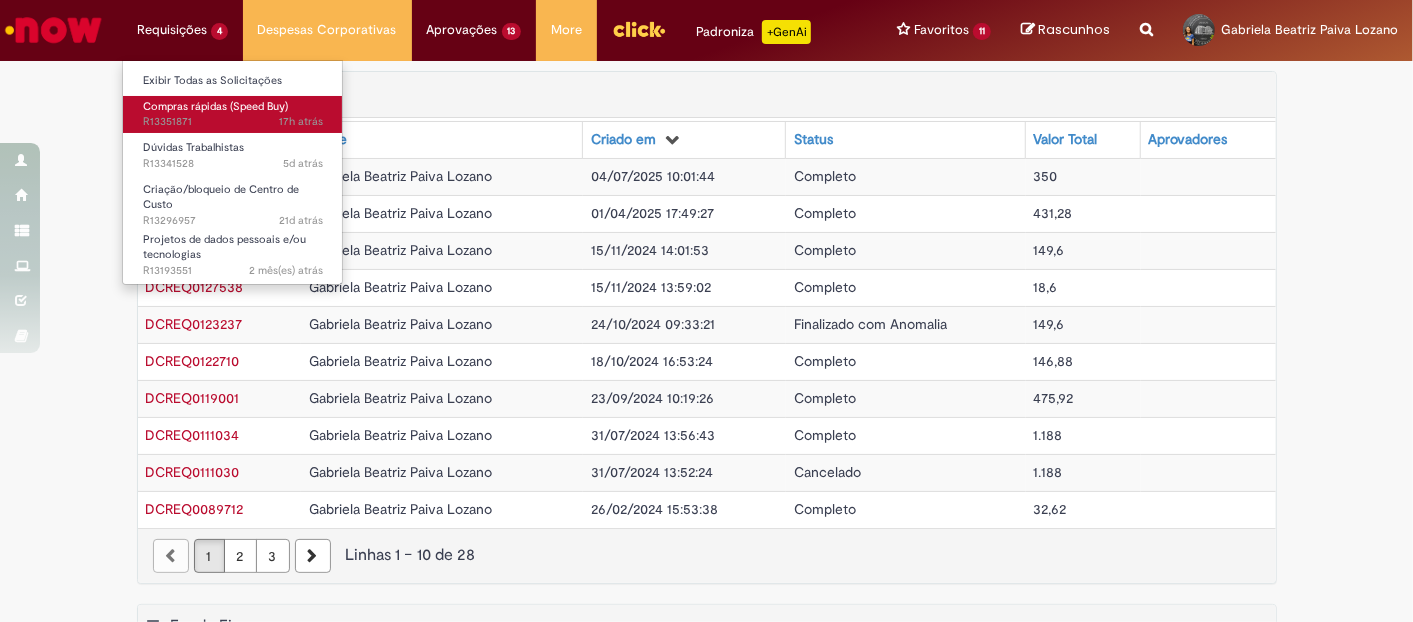click on "Compras rápidas (Speed Buy)" at bounding box center (215, 106) 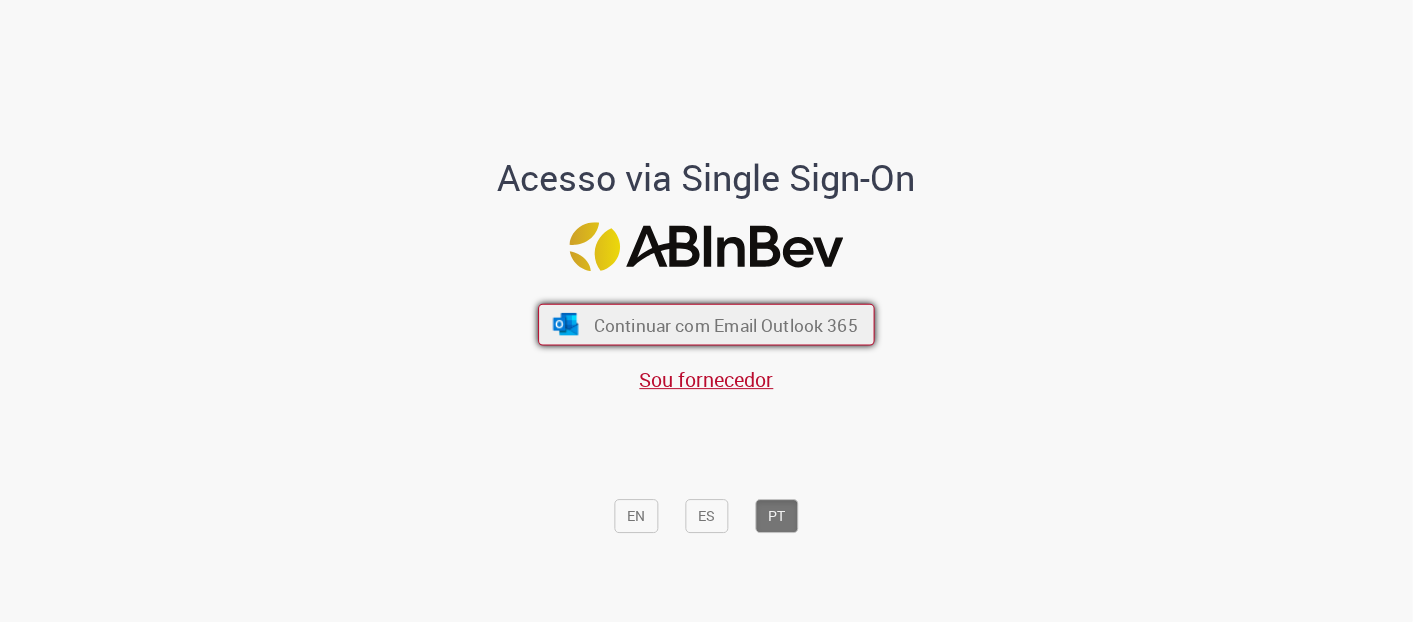 click on "Continuar com Email Outlook 365" at bounding box center (726, 324) 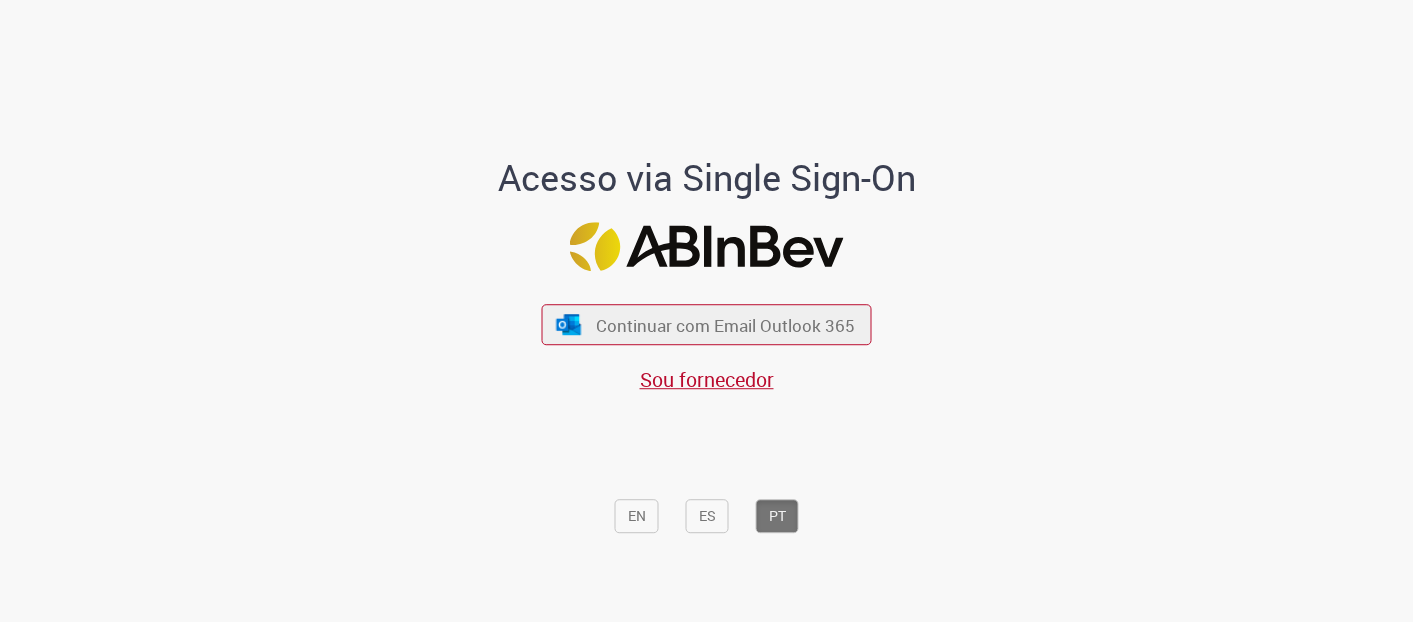 scroll, scrollTop: 0, scrollLeft: 0, axis: both 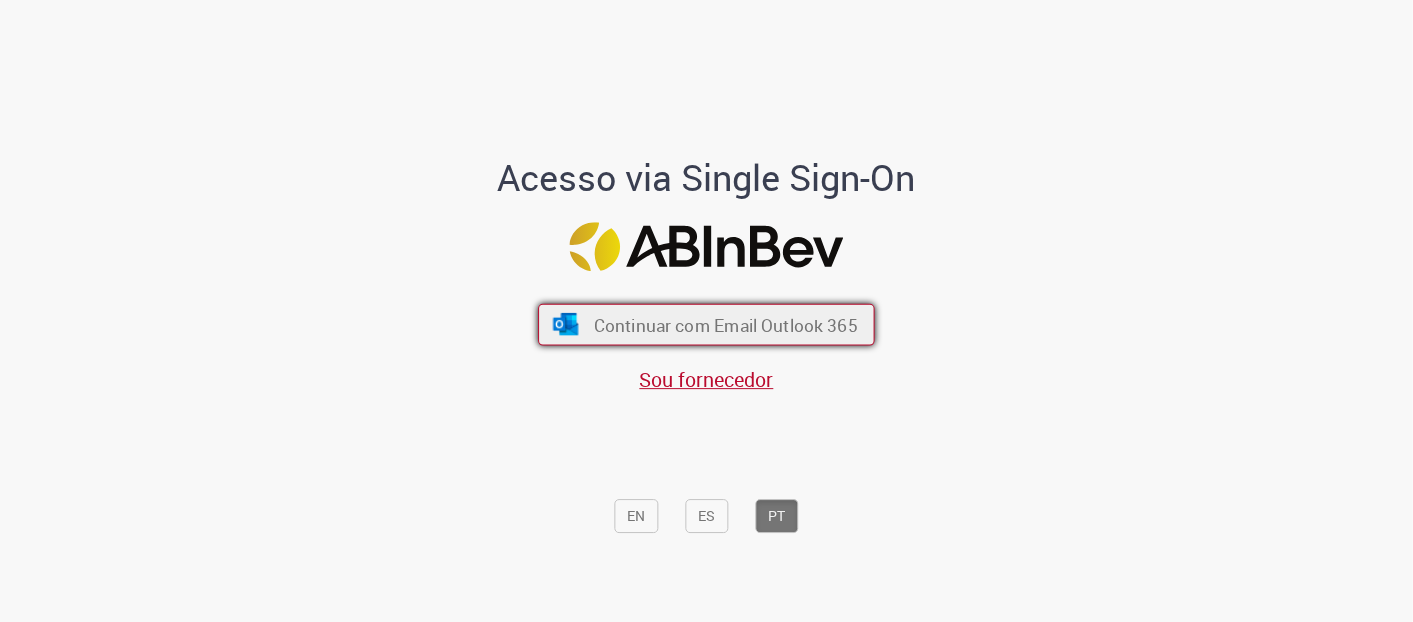 click on "Continuar com Email Outlook 365" at bounding box center [726, 324] 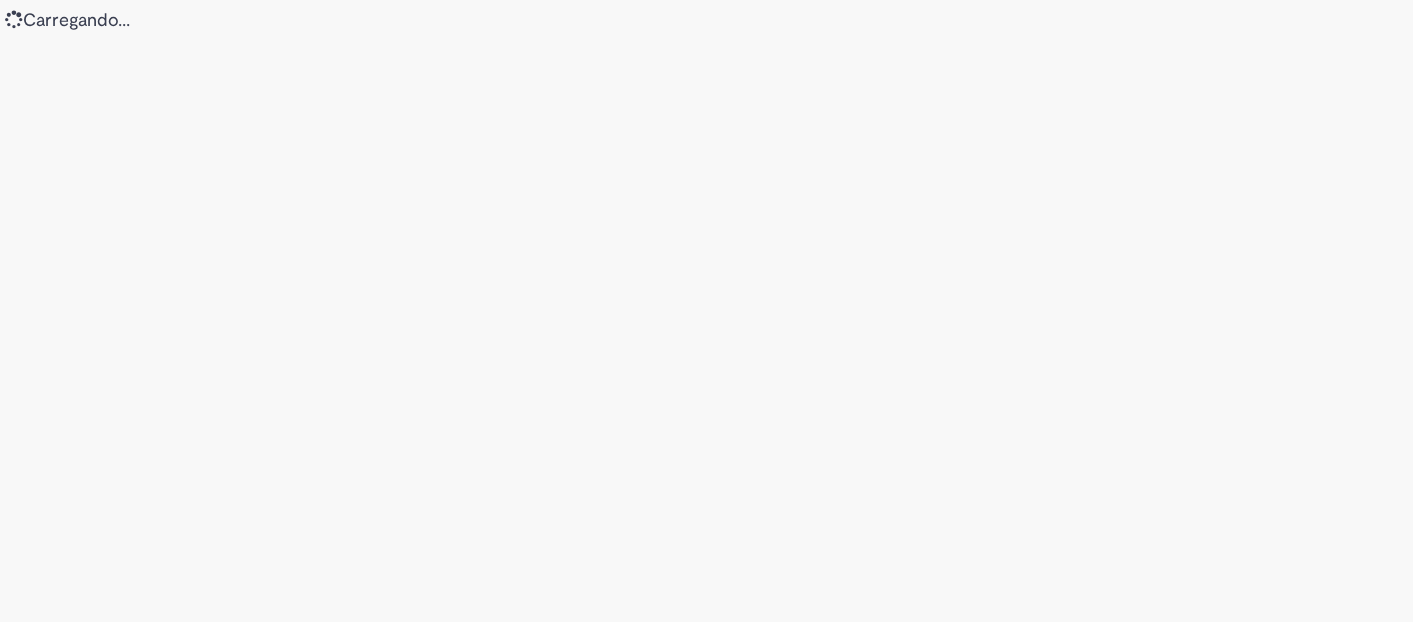 scroll, scrollTop: 0, scrollLeft: 0, axis: both 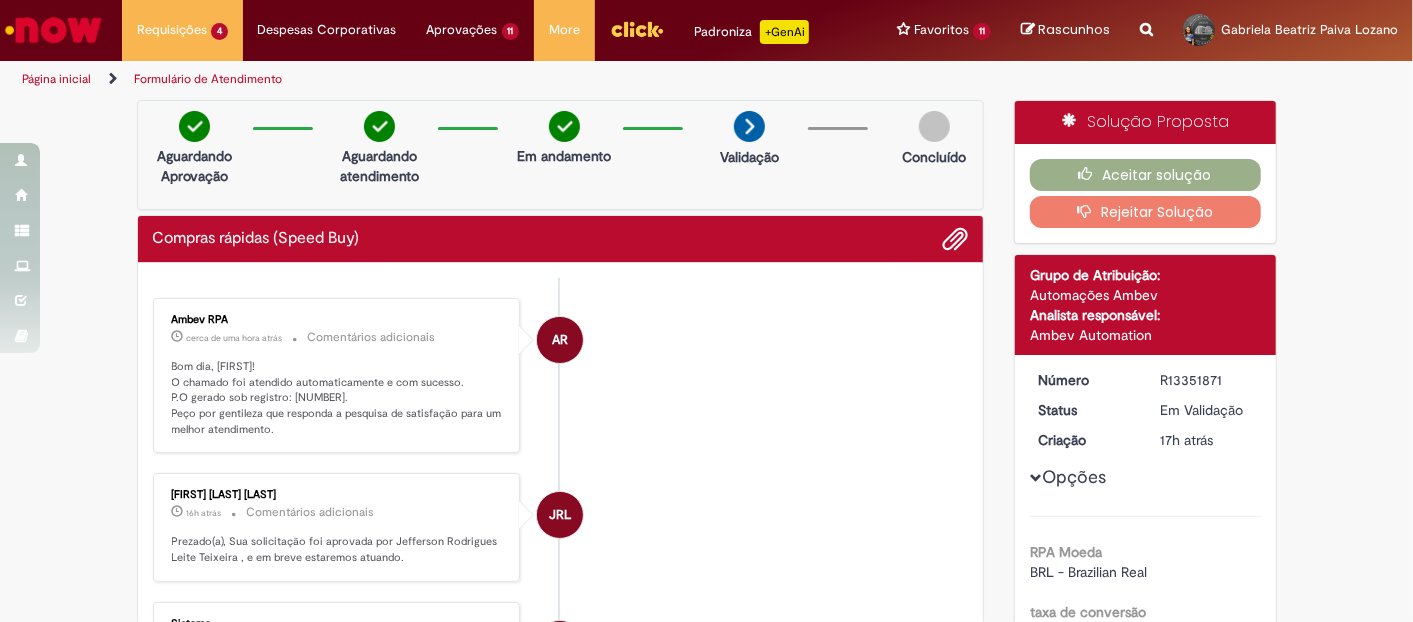 click on "Bom dia, Gabriela!
O chamado foi atendido automaticamente e com sucesso.
P.O gerado sob registro: 4501308346.
Peço por gentileza que responda a pesquisa de satisfação para um melhor atendimento." at bounding box center (338, 398) 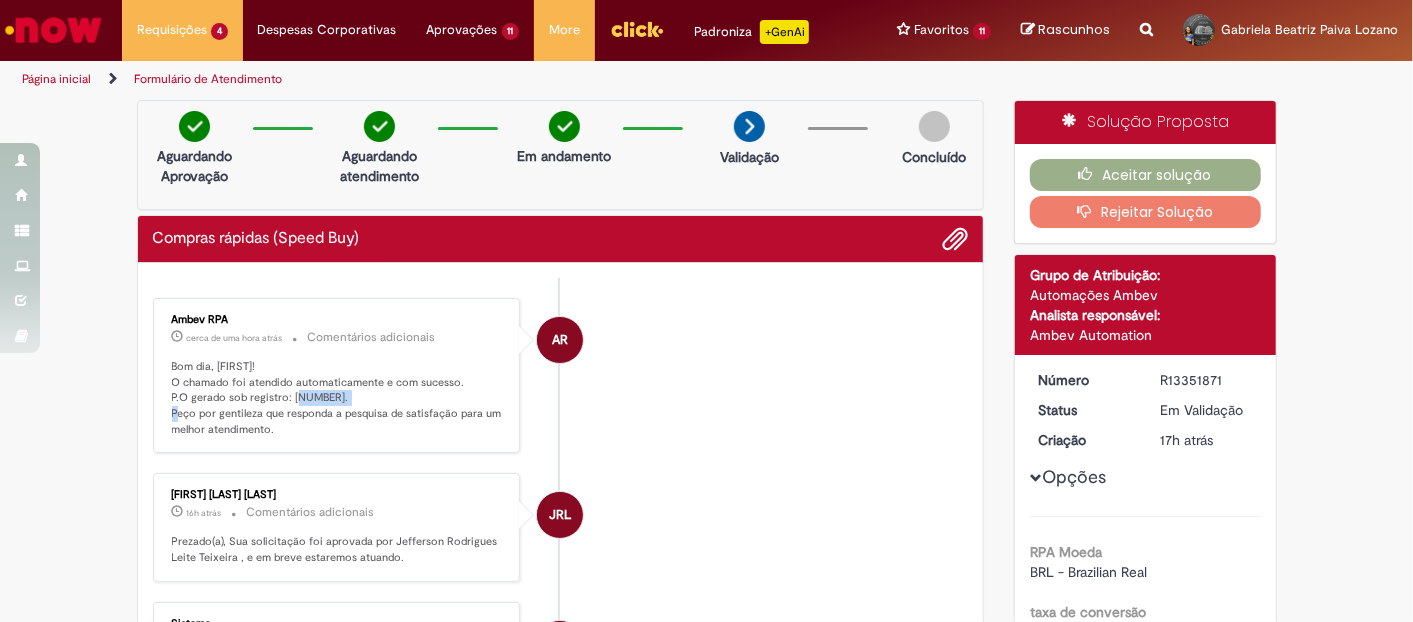 click on "Bom dia, Gabriela!
O chamado foi atendido automaticamente e com sucesso.
P.O gerado sob registro: 4501308346.
Peço por gentileza que responda a pesquisa de satisfação para um melhor atendimento." at bounding box center (338, 398) 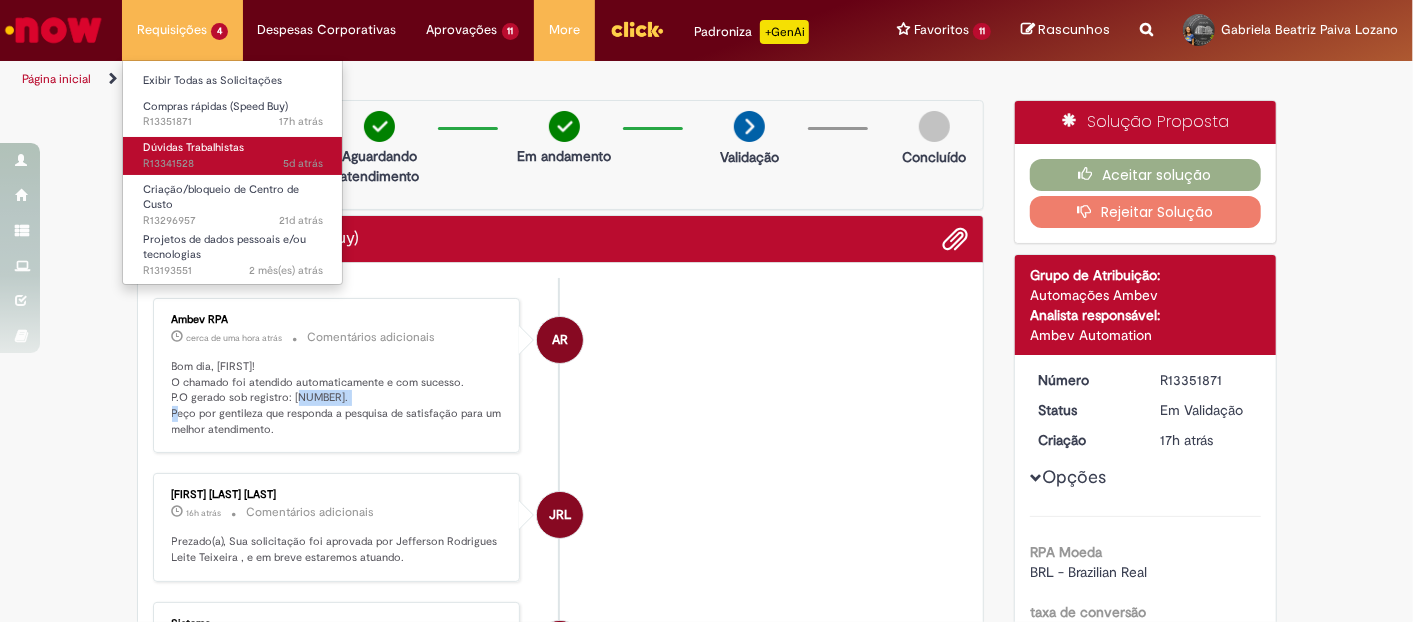 click on "Dúvidas Trabalhistas" at bounding box center (193, 147) 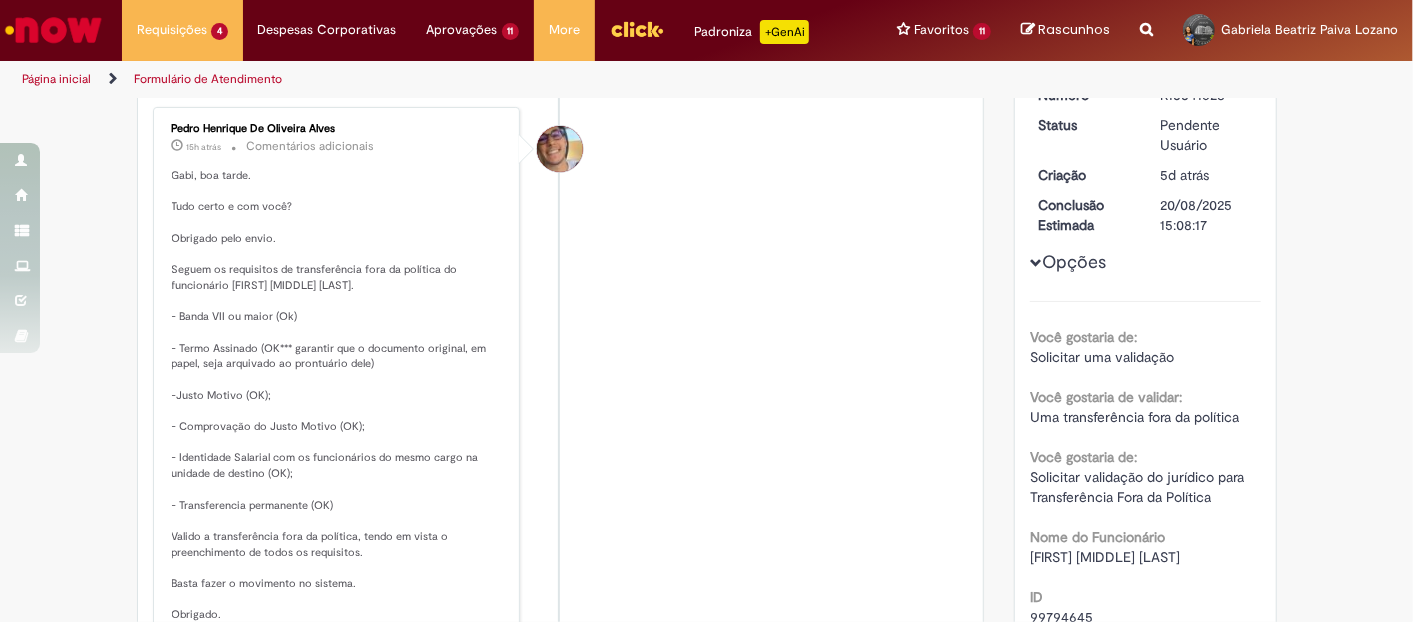 scroll, scrollTop: 43, scrollLeft: 0, axis: vertical 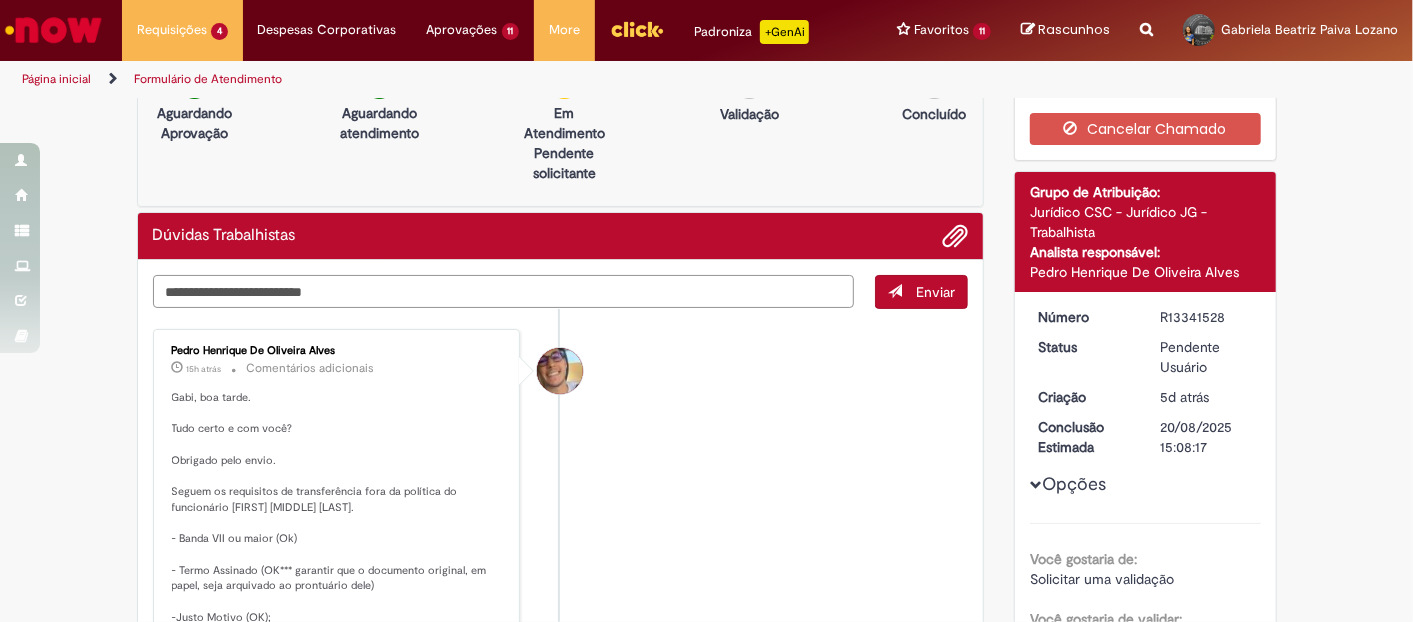click at bounding box center [504, 291] 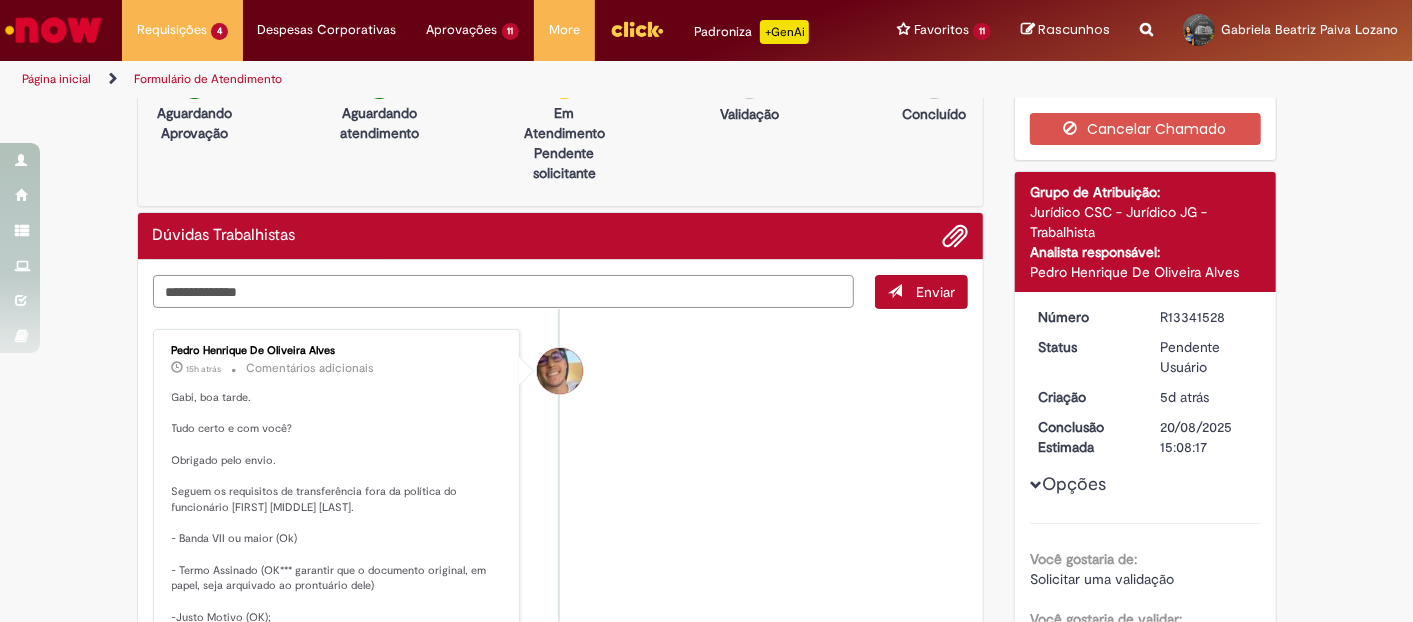 type on "**********" 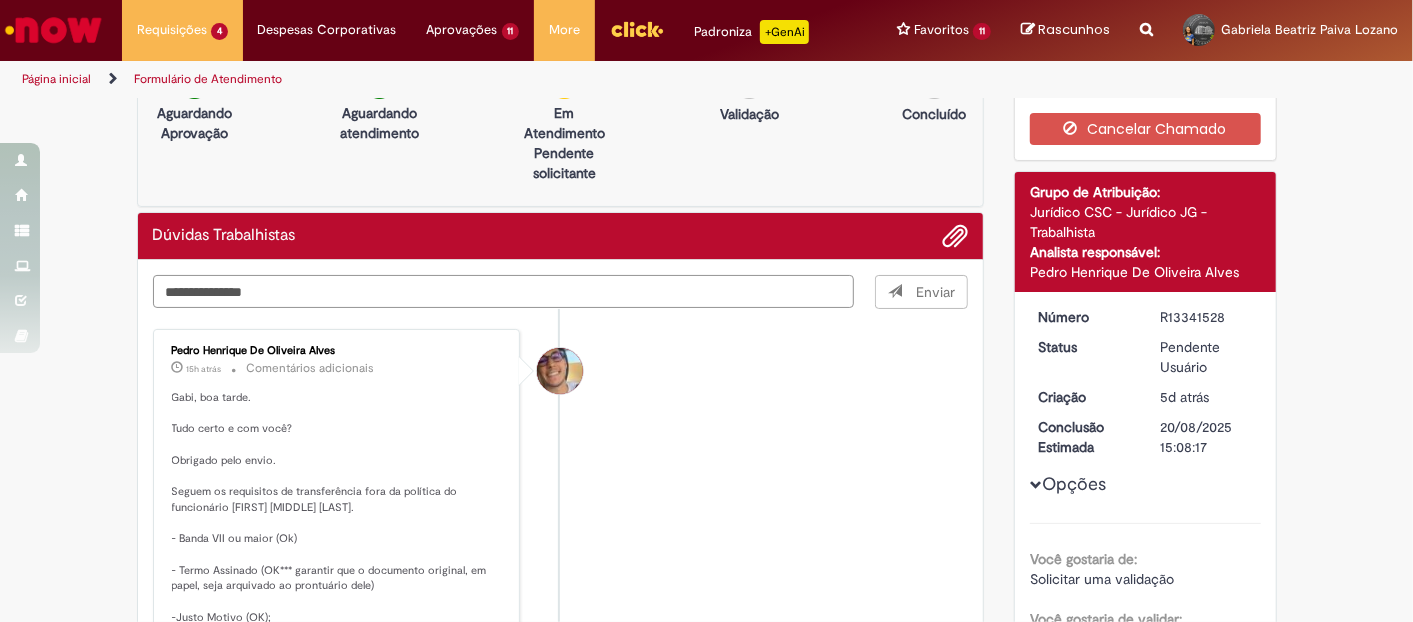 type 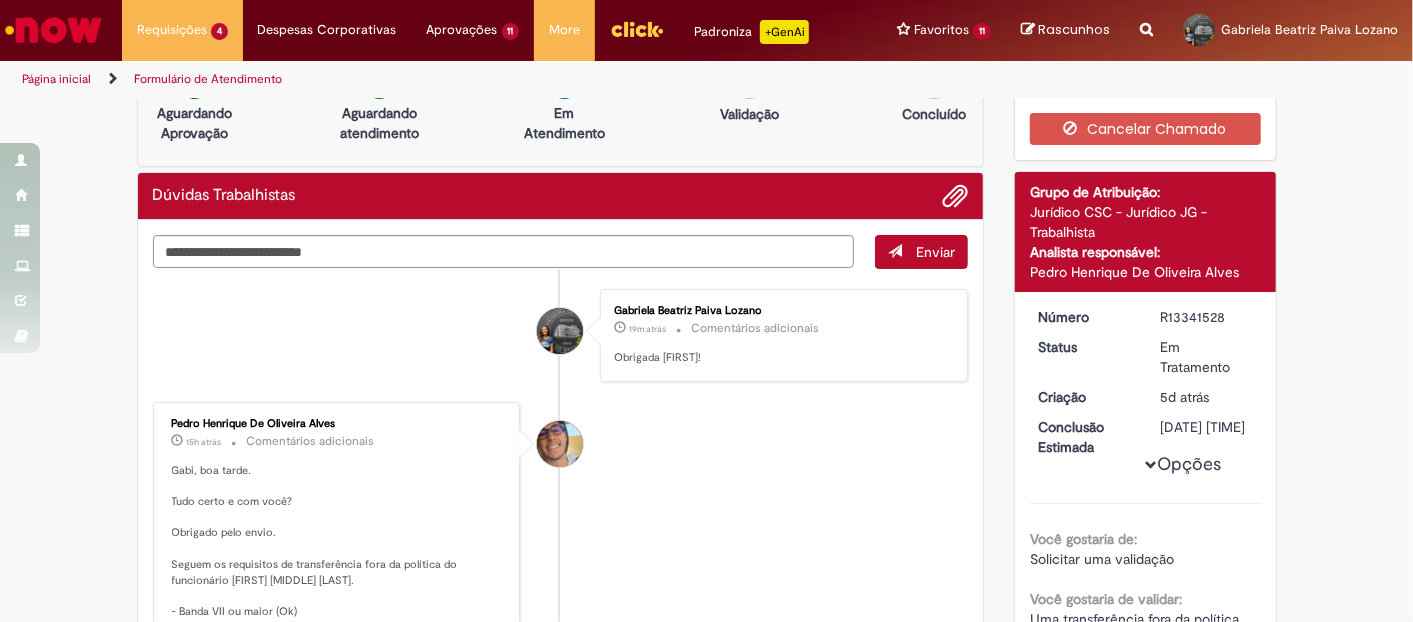 click on "Página inicial
Formulário de Atendimento" at bounding box center (471, 79) 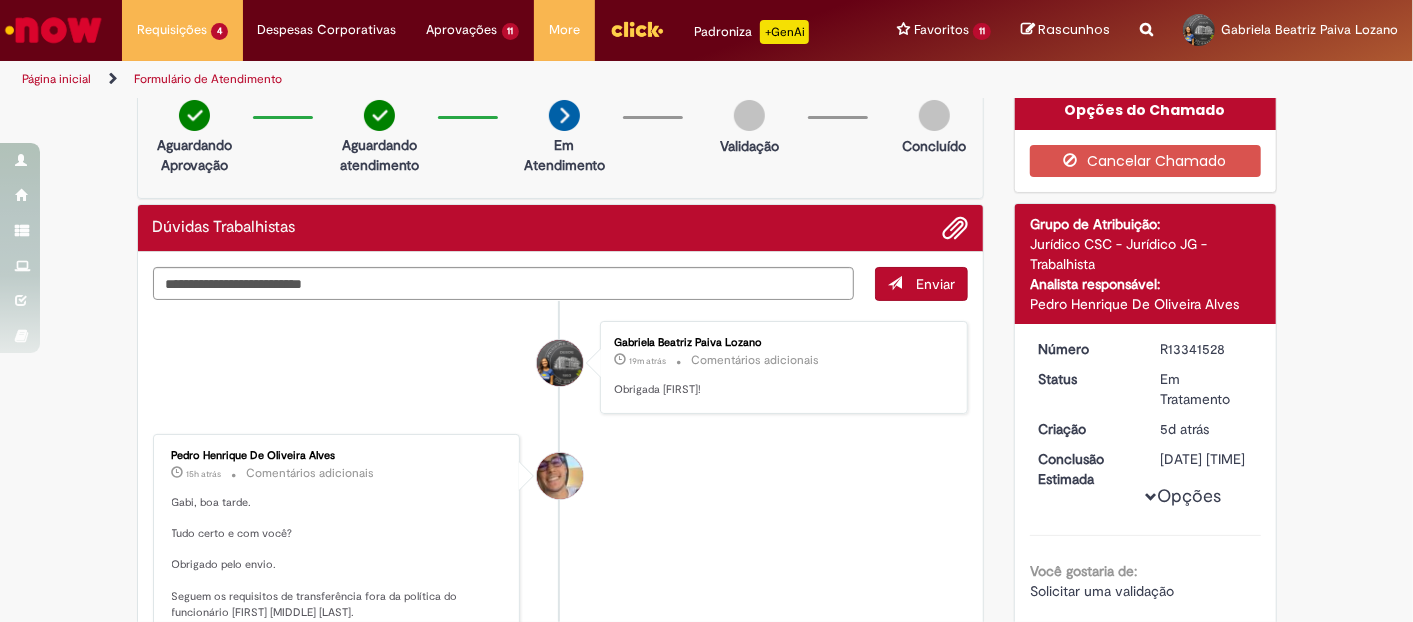 scroll, scrollTop: 0, scrollLeft: 0, axis: both 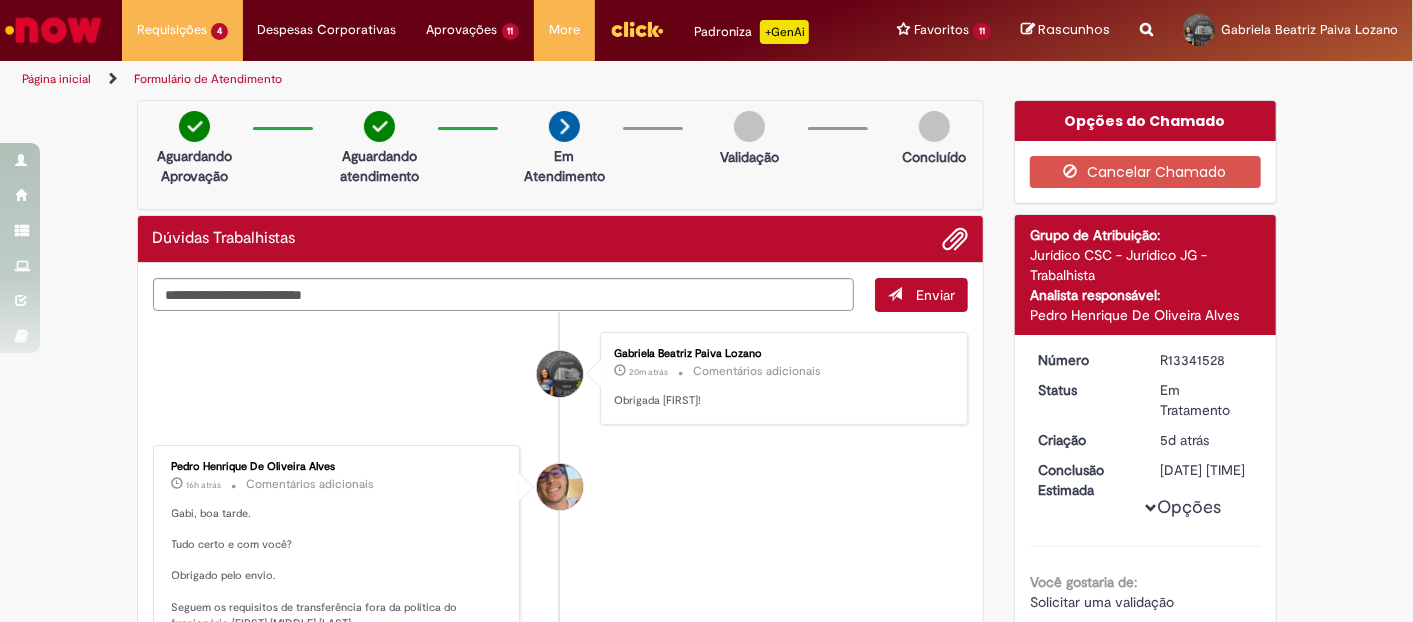 click on "Gabriela Beatriz Paiva Lozano
20m atrás 20 minutos atrás     Comentários adicionais
Obrigada Pedro!" at bounding box center (784, 378) 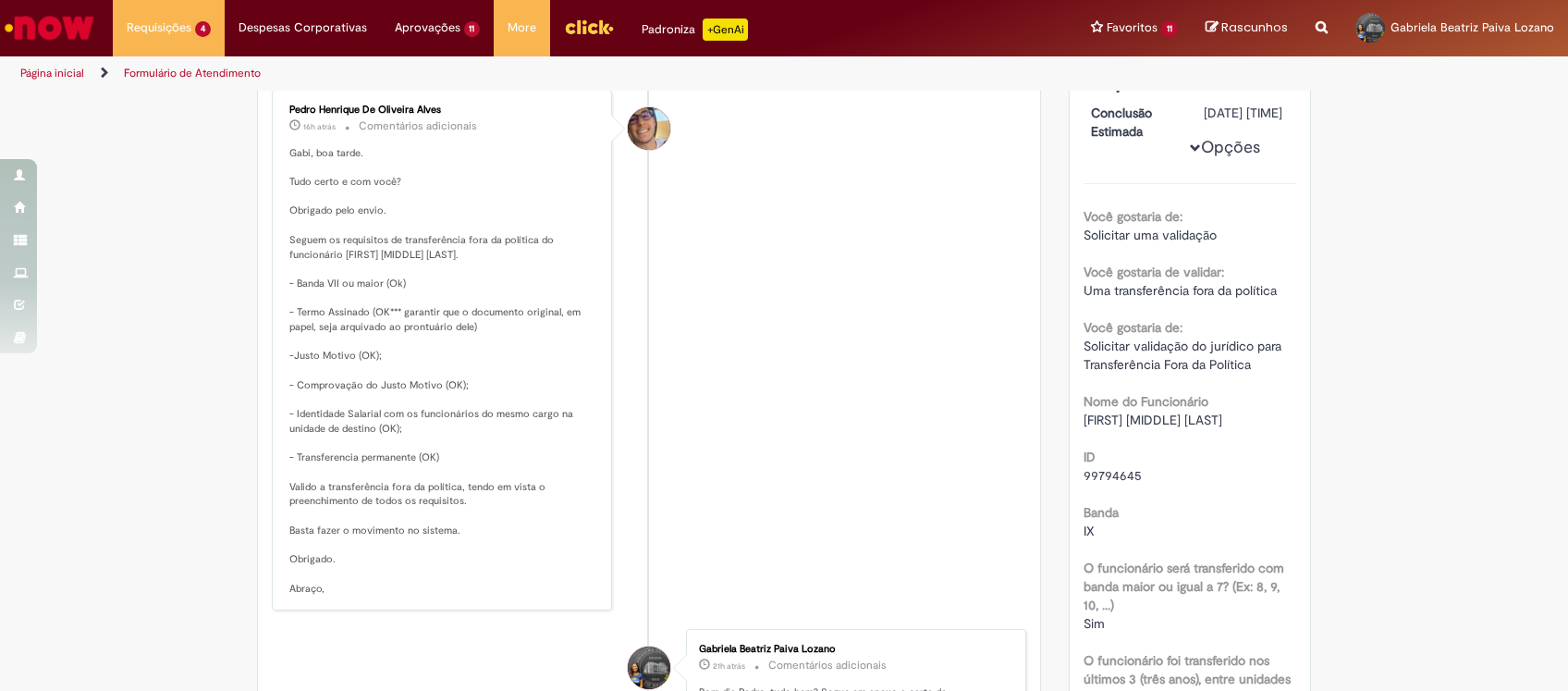 scroll, scrollTop: 322, scrollLeft: 0, axis: vertical 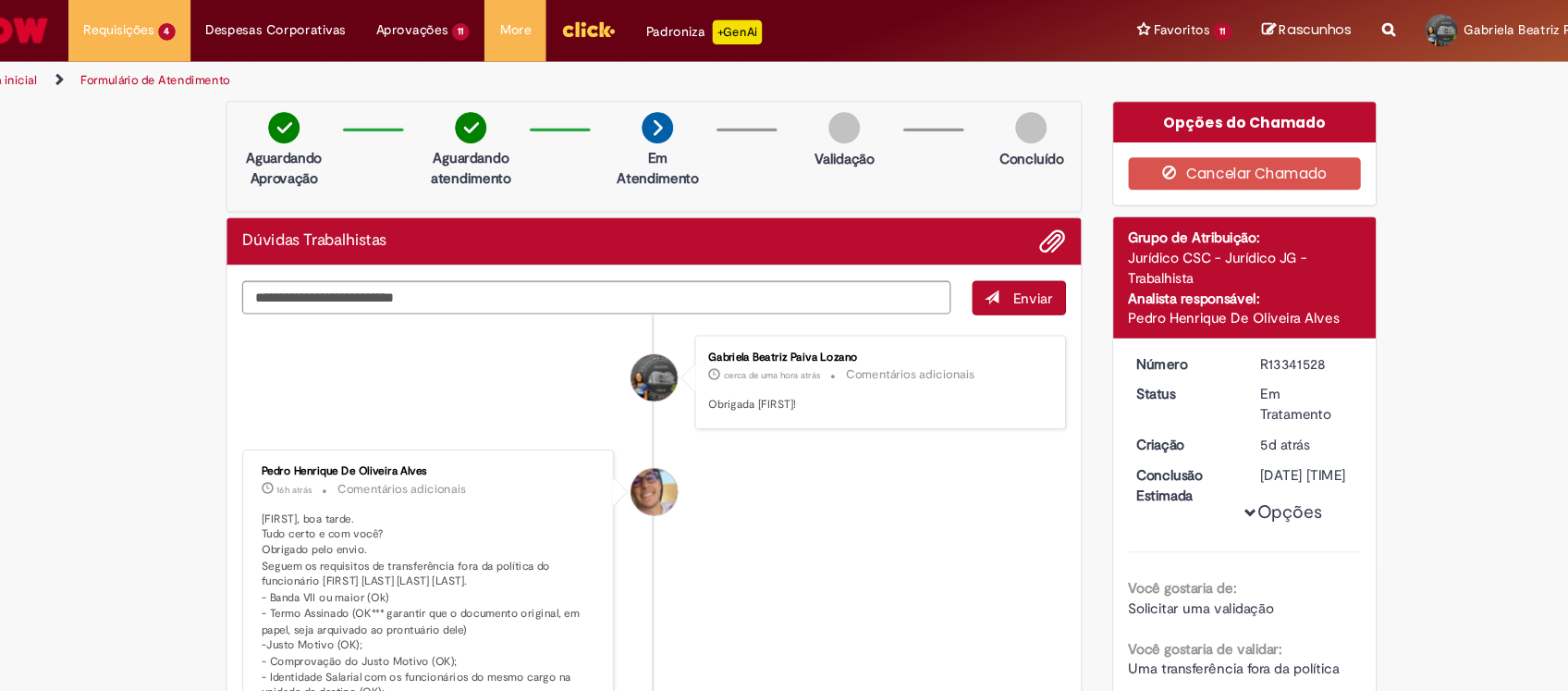 click at bounding box center (49, 28) 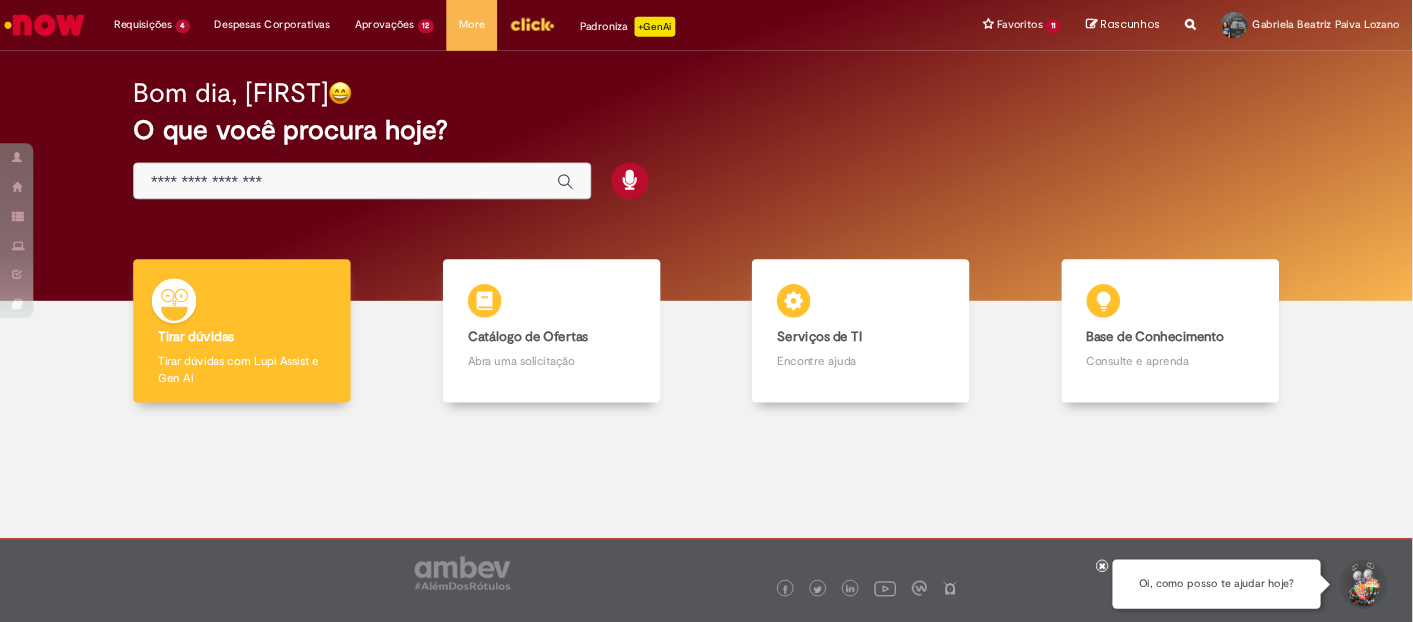 scroll, scrollTop: 0, scrollLeft: 0, axis: both 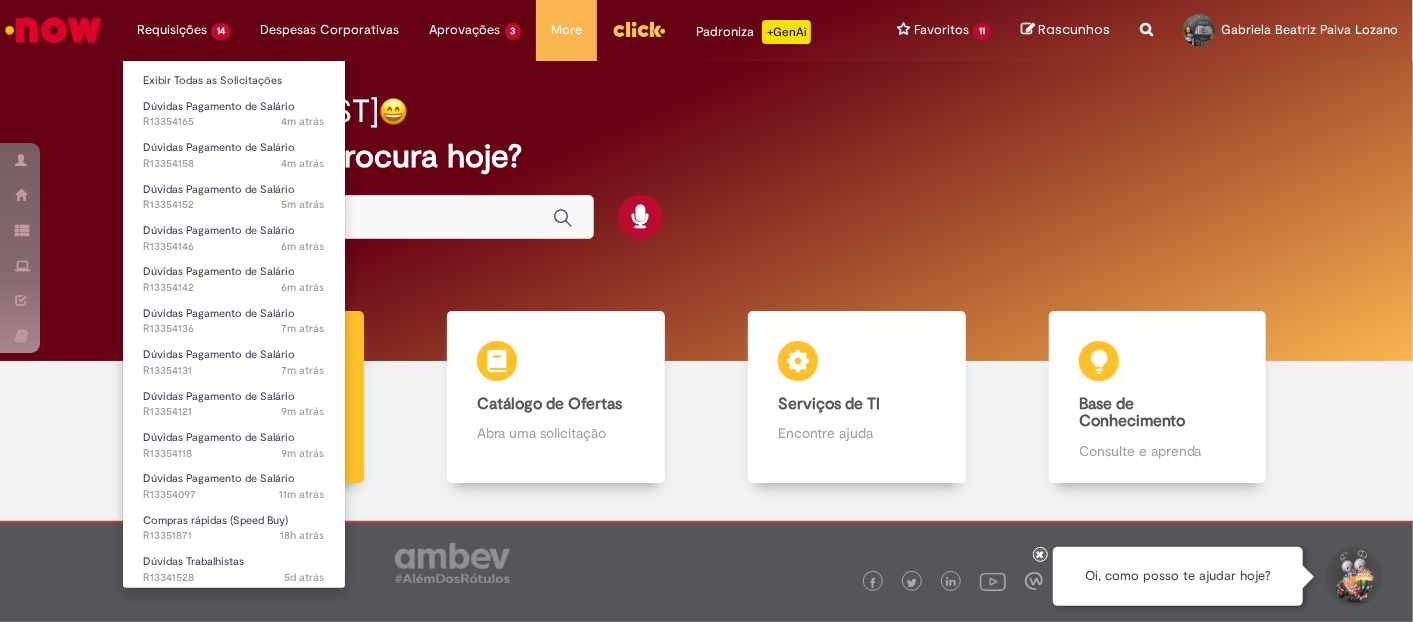 click on "Exibir Todas as Solicitações" at bounding box center [234, 79] 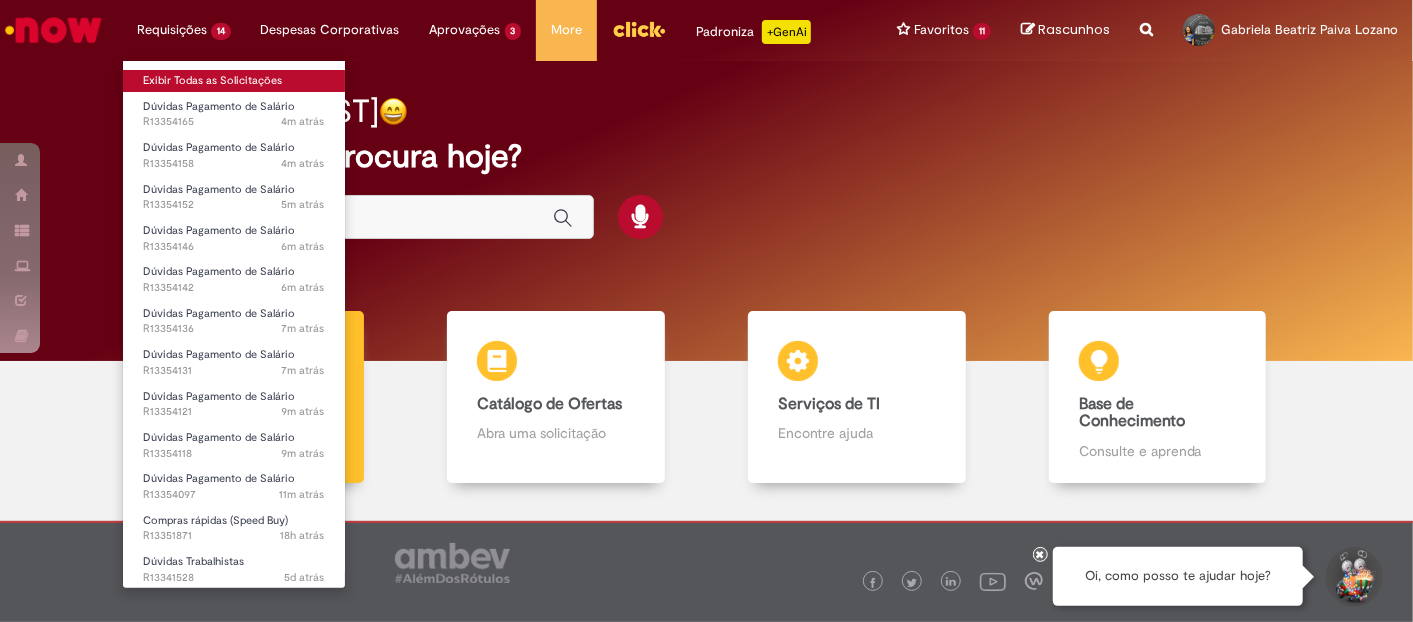click on "Exibir Todas as Solicitações" at bounding box center (234, 81) 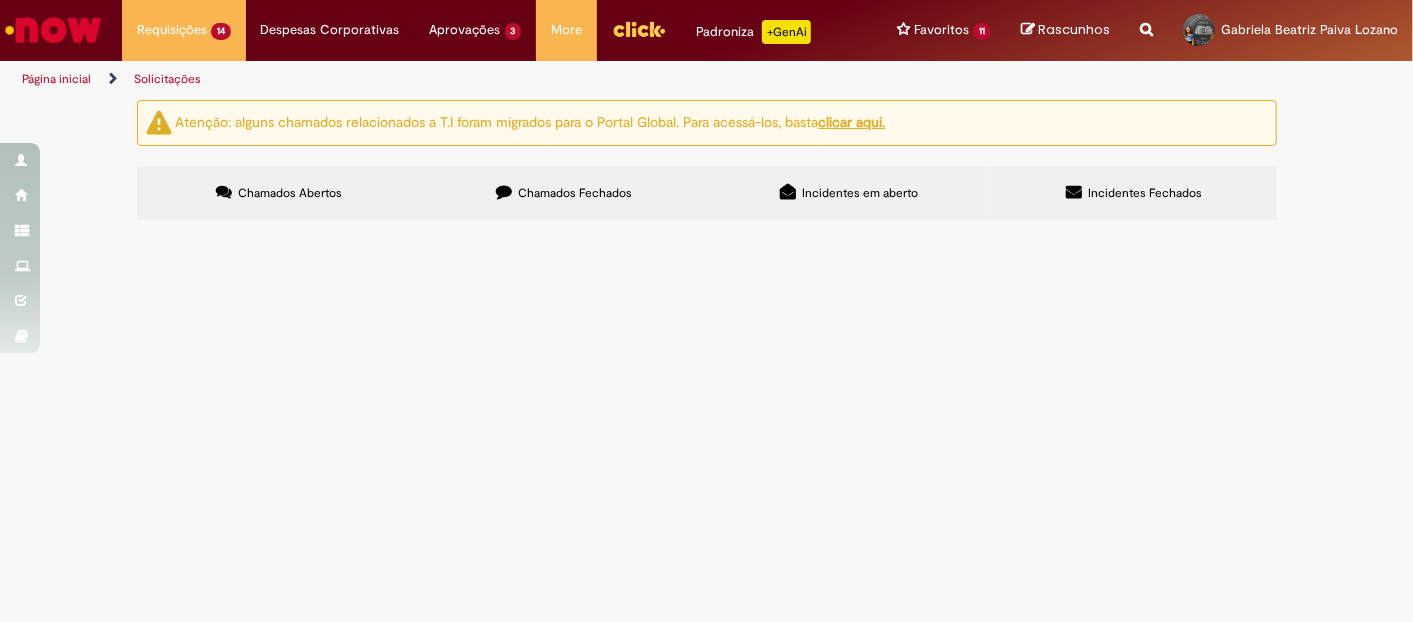 scroll, scrollTop: 666, scrollLeft: 0, axis: vertical 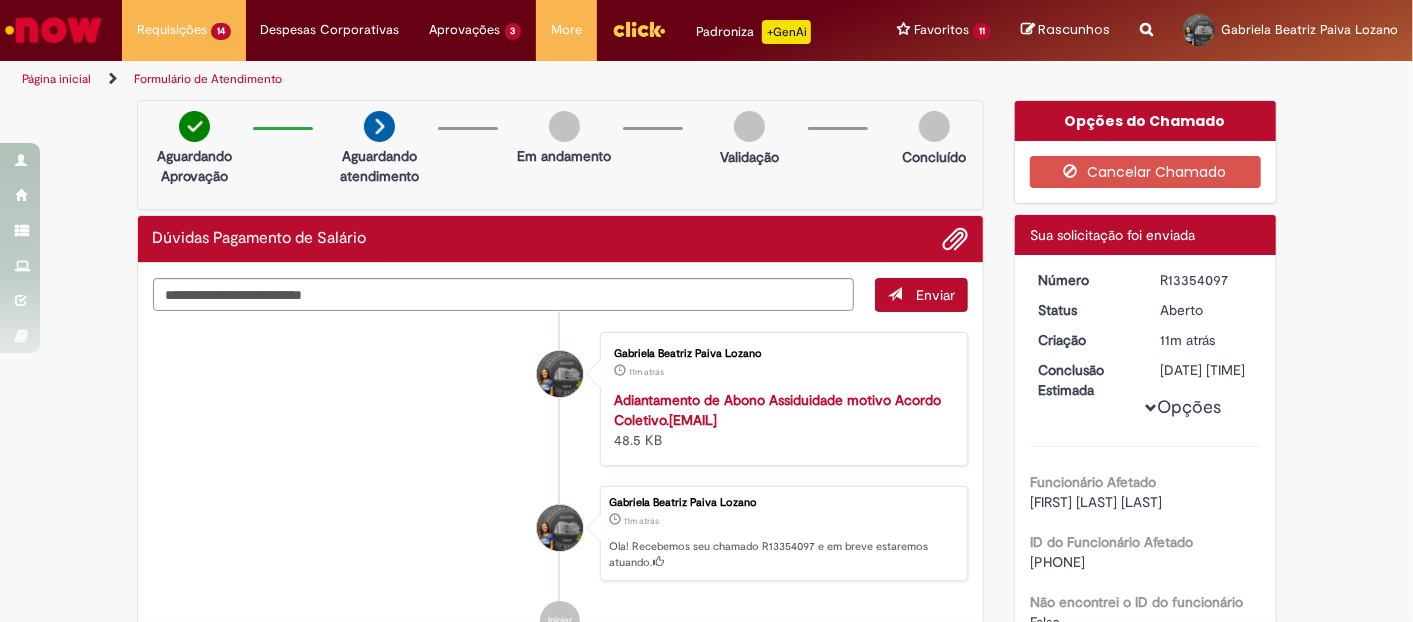click at bounding box center [53, 30] 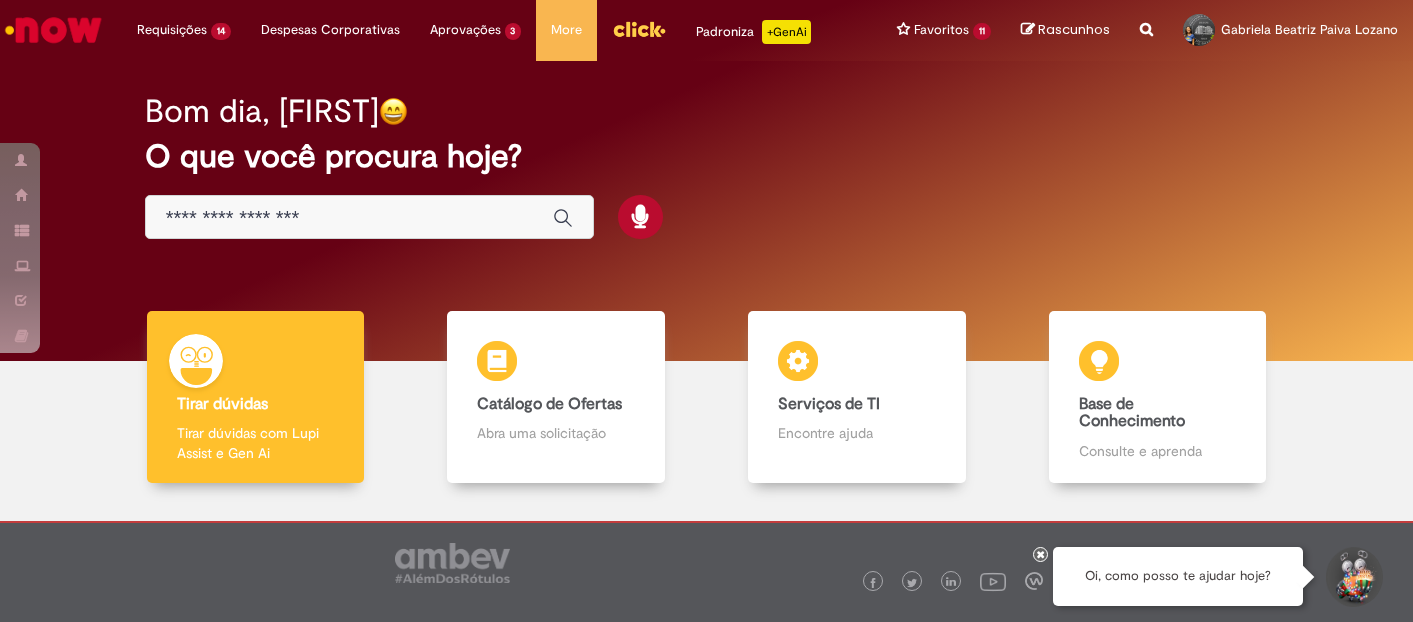 scroll, scrollTop: 0, scrollLeft: 0, axis: both 